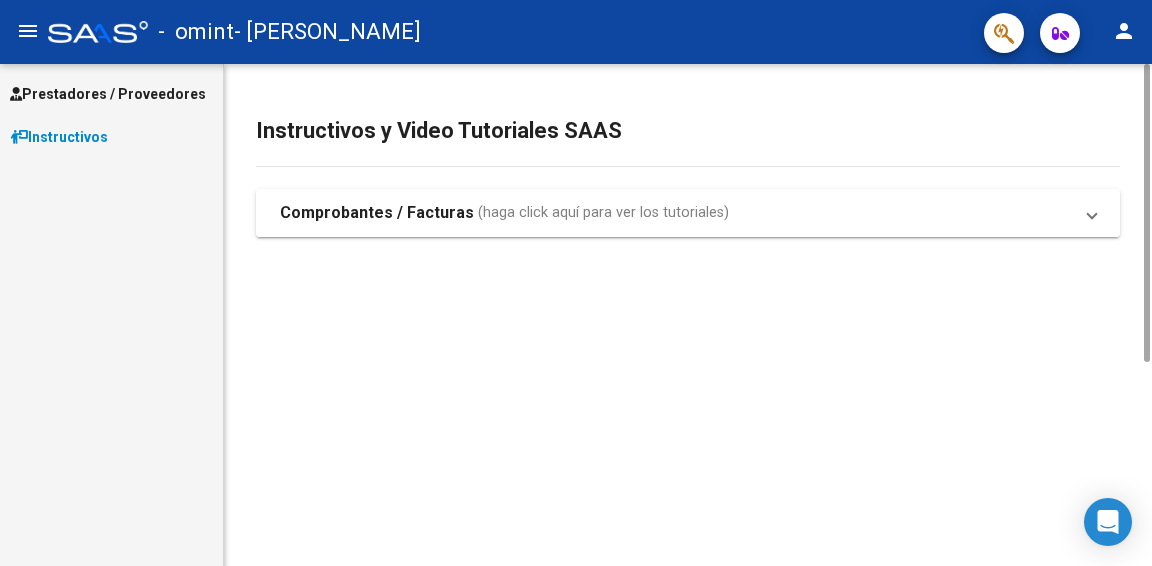 scroll, scrollTop: 0, scrollLeft: 0, axis: both 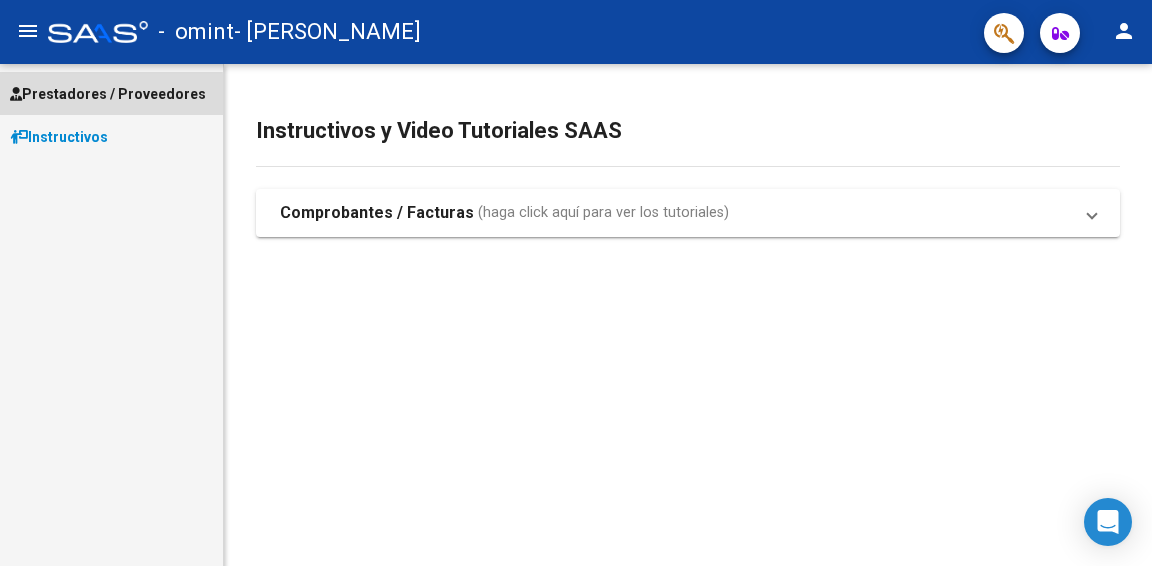 click on "Prestadores / Proveedores" at bounding box center [108, 94] 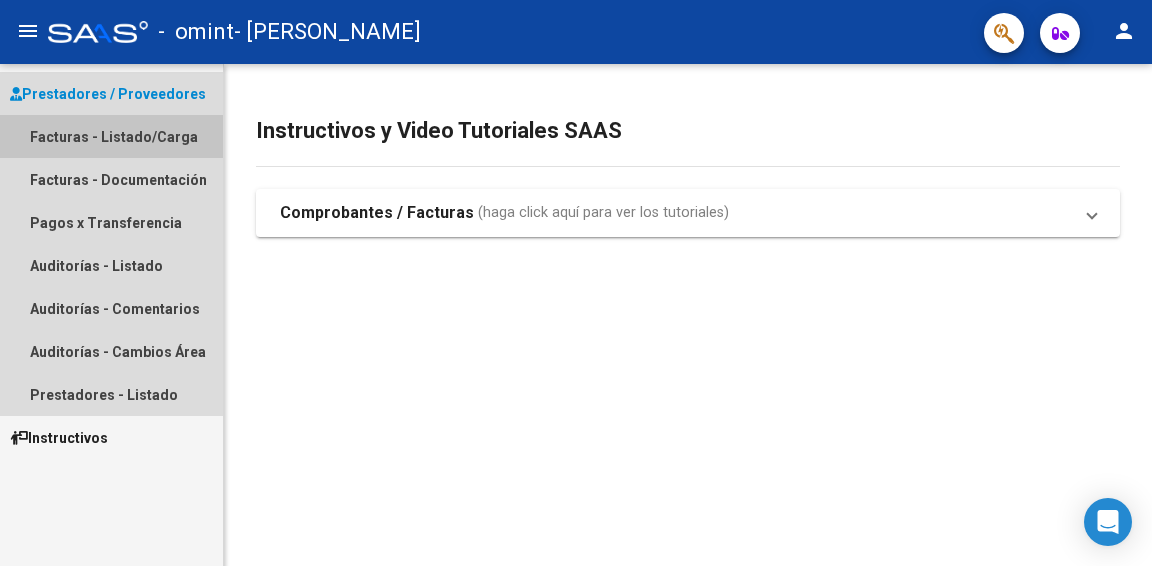click on "Facturas - Listado/Carga" at bounding box center (111, 136) 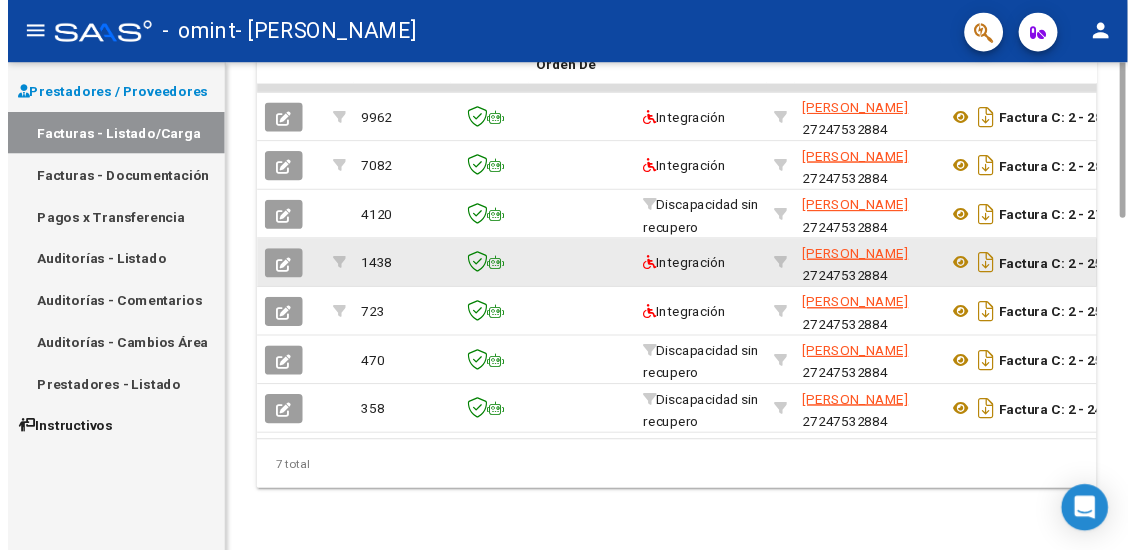 scroll, scrollTop: 422, scrollLeft: 0, axis: vertical 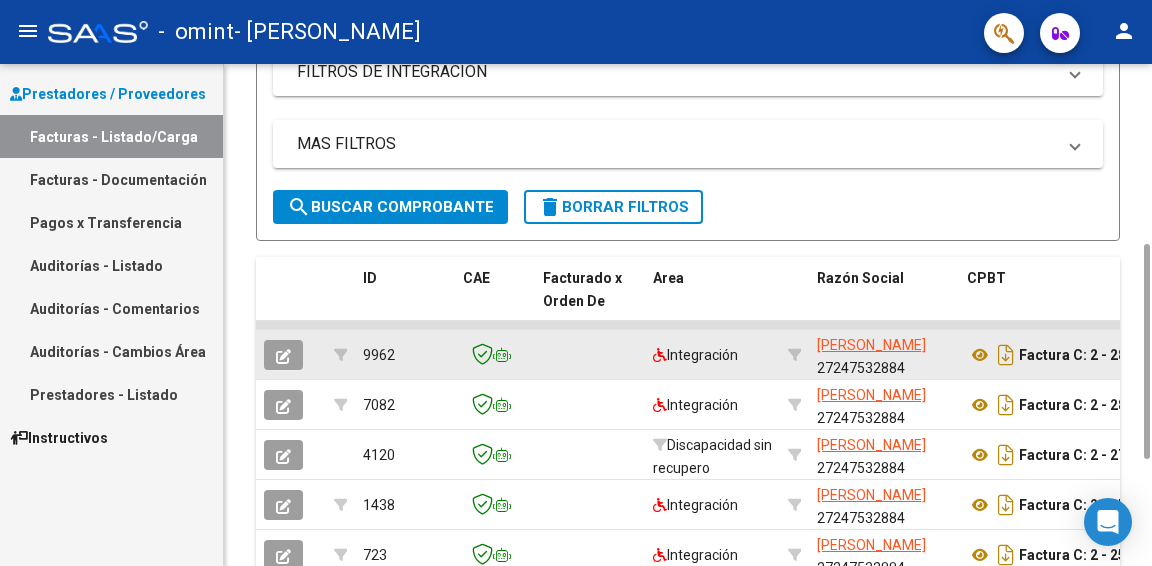 click on "Factura C: 2 - 289" 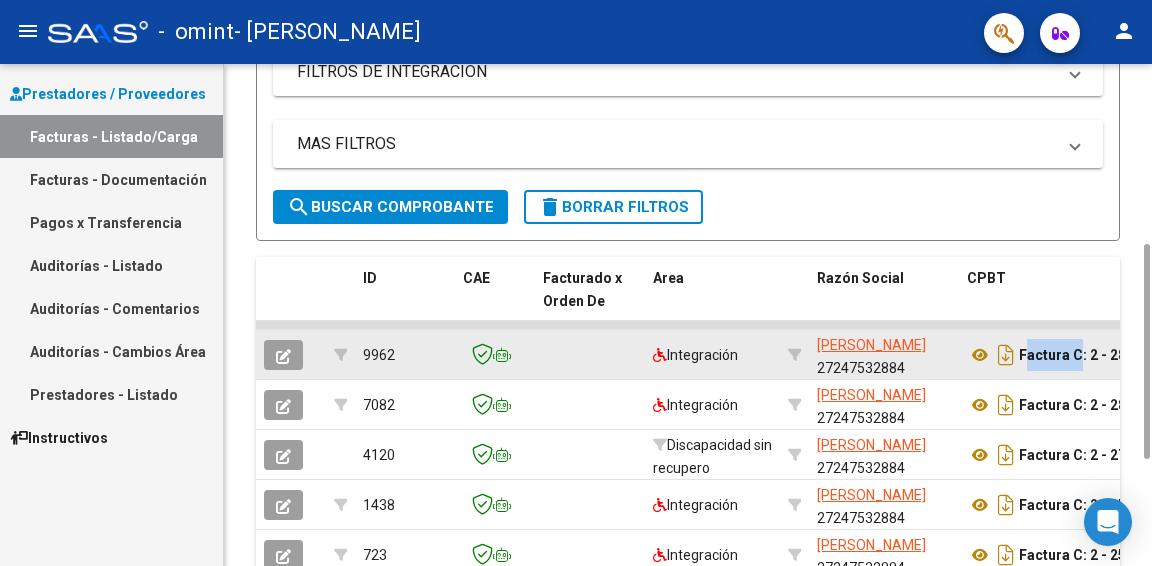 click on "Factura C: 2 - 289" 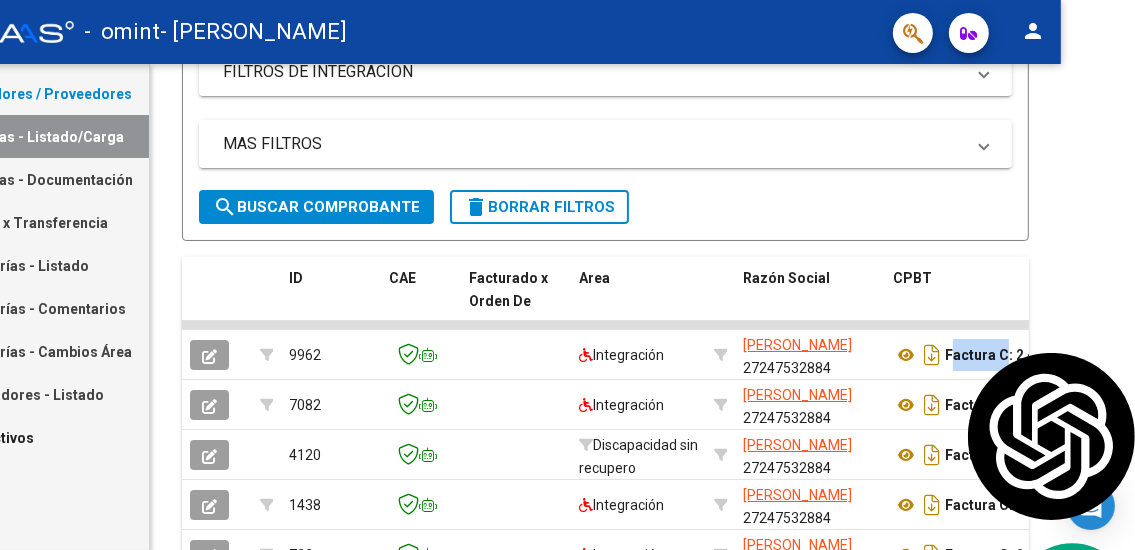 scroll, scrollTop: 0, scrollLeft: 167, axis: horizontal 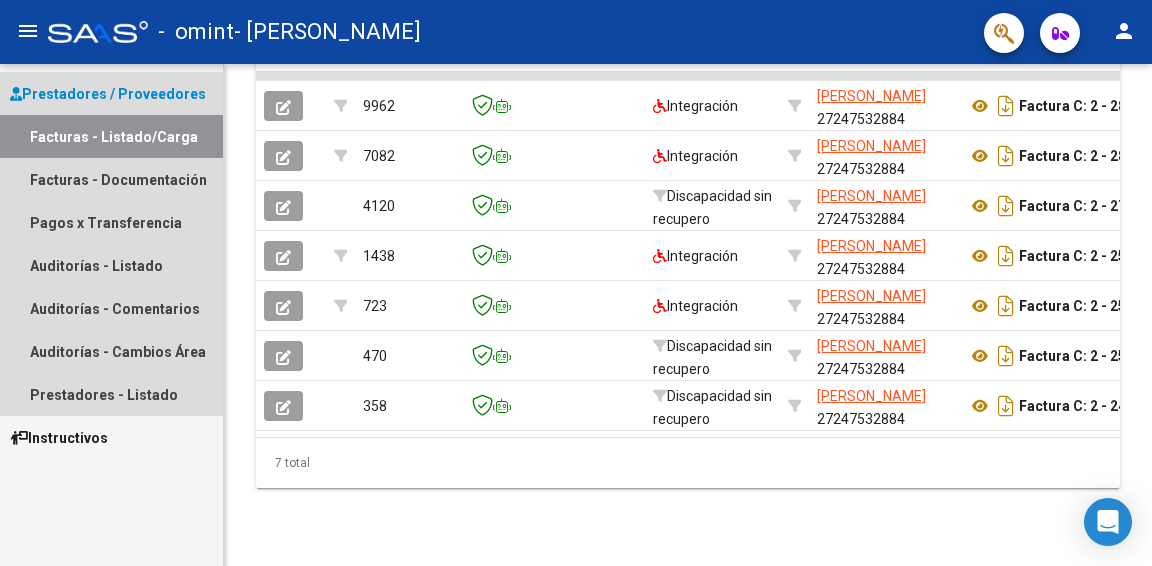 click on "Facturas - Listado/Carga" at bounding box center (111, 136) 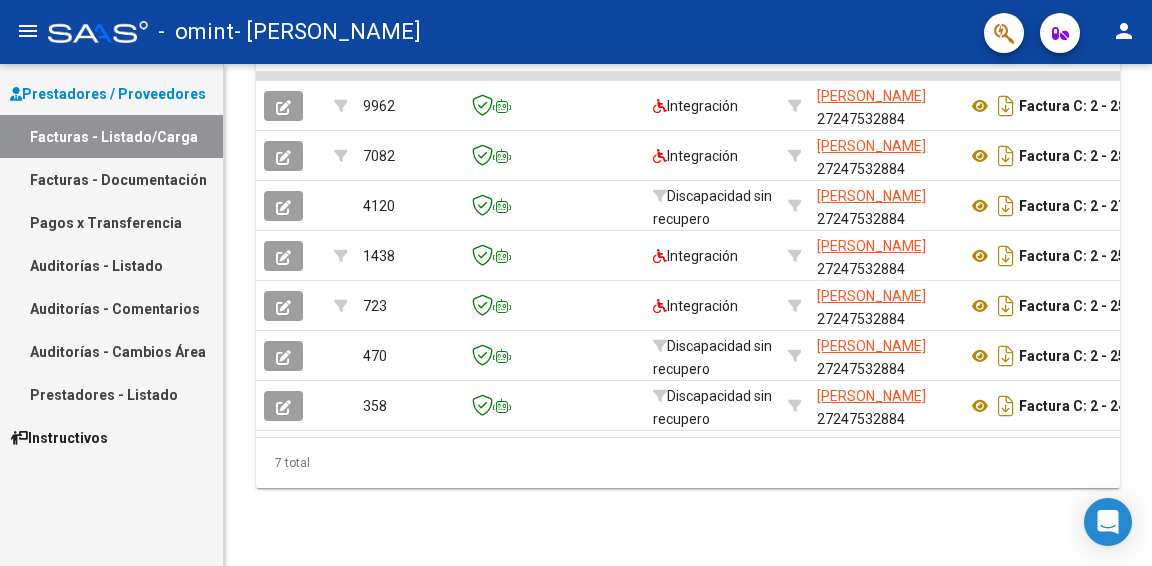 click on "Facturas - Listado/Carga" at bounding box center [111, 136] 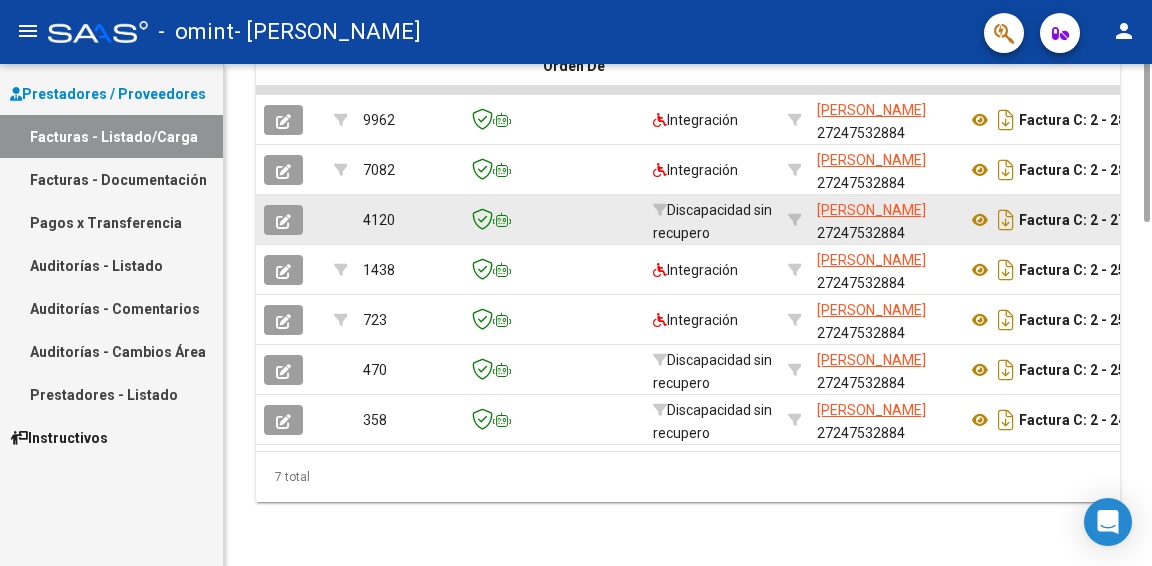 scroll, scrollTop: 0, scrollLeft: 0, axis: both 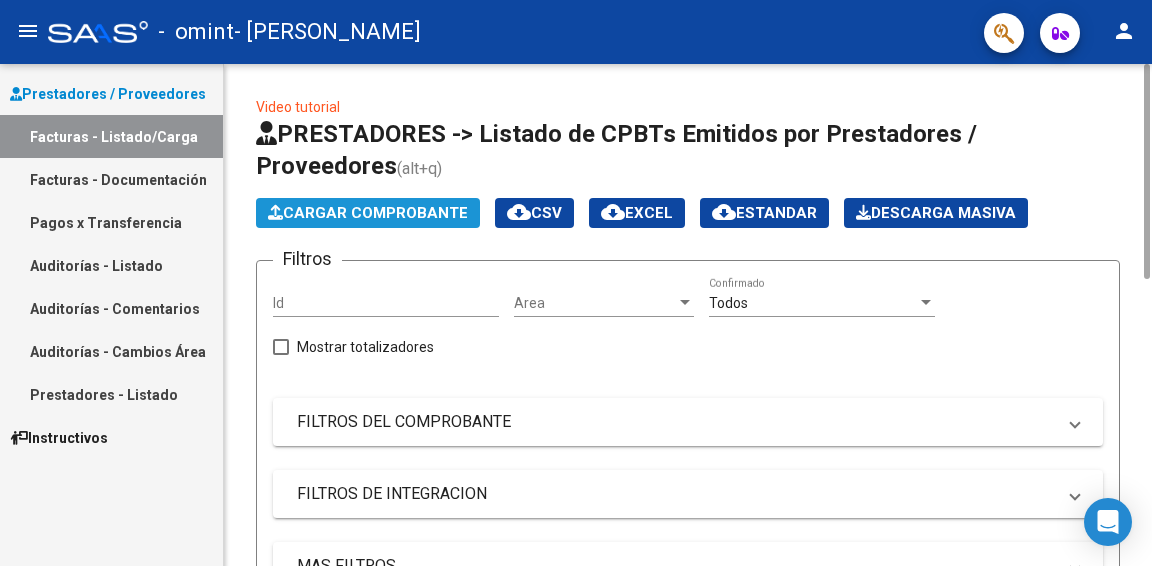 click on "Cargar Comprobante" 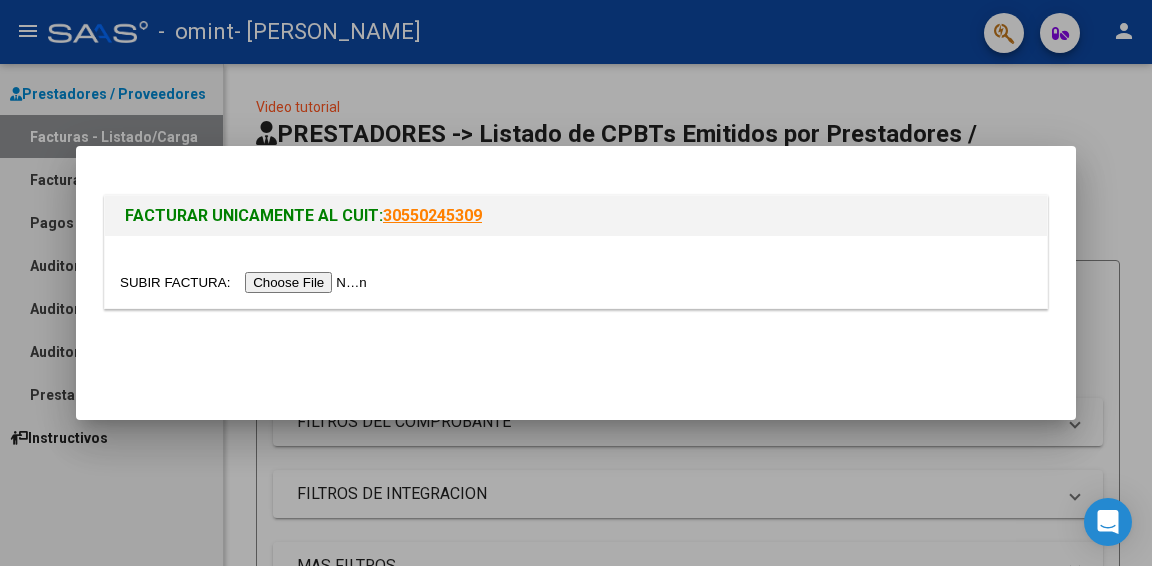 click at bounding box center (246, 282) 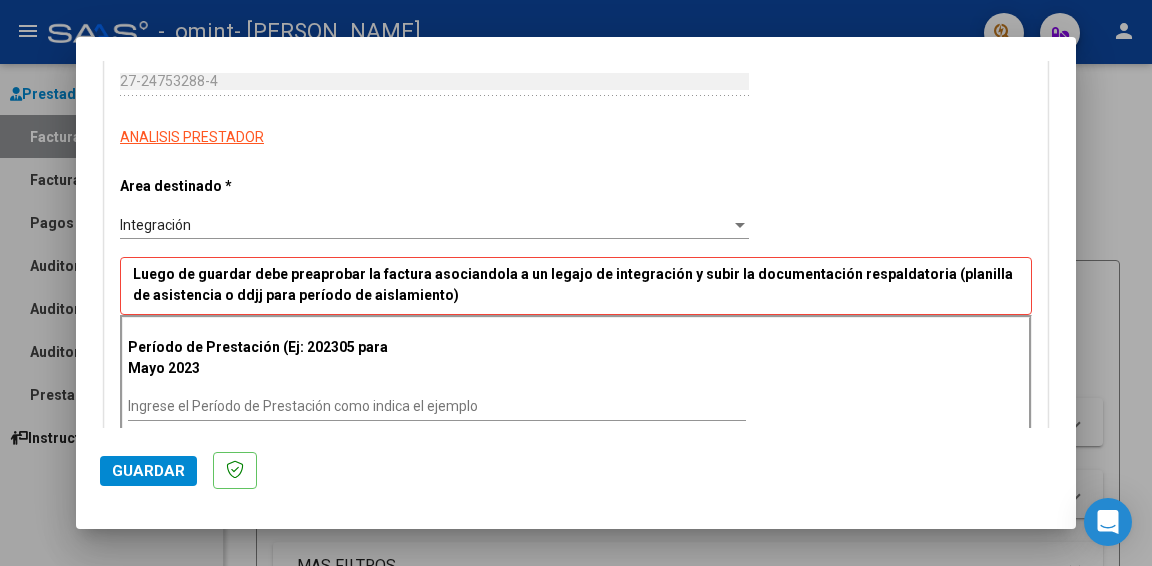 scroll, scrollTop: 400, scrollLeft: 0, axis: vertical 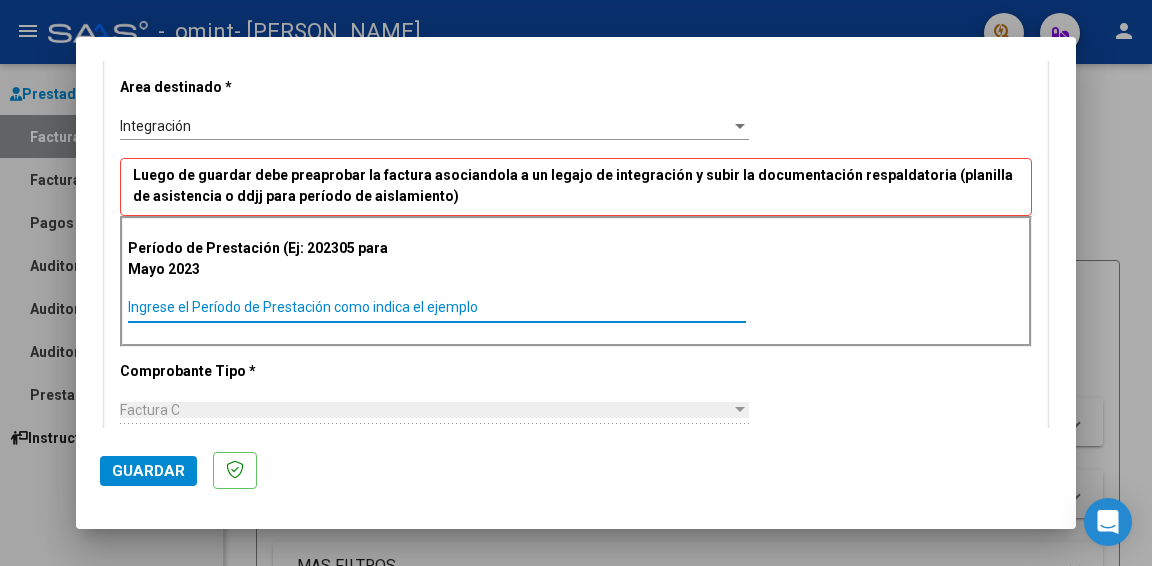 click on "Ingrese el Período de Prestación como indica el ejemplo" at bounding box center [437, 307] 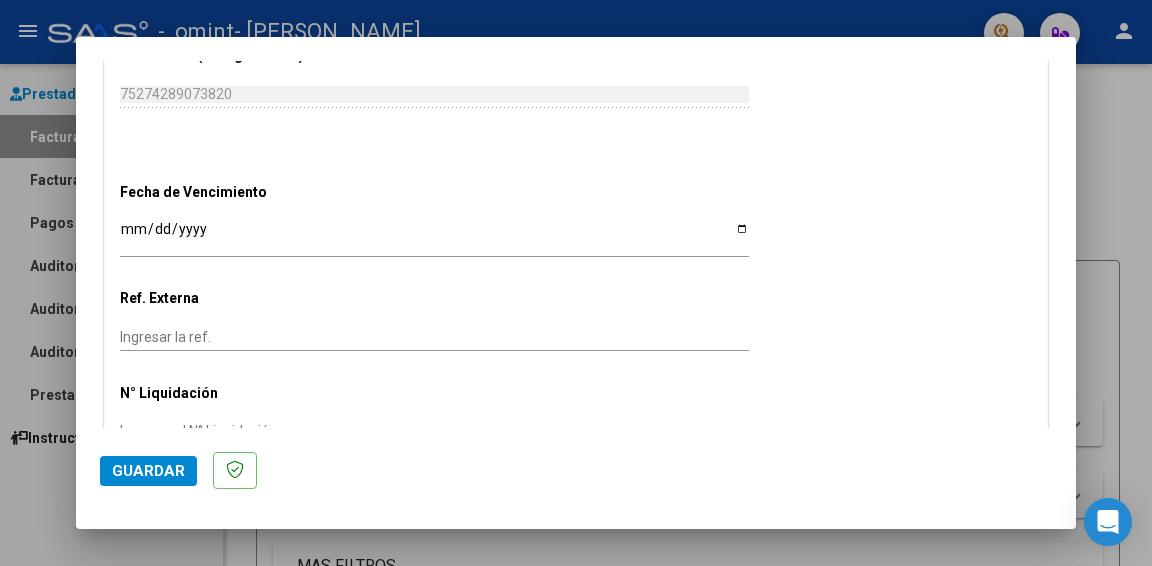scroll, scrollTop: 1288, scrollLeft: 0, axis: vertical 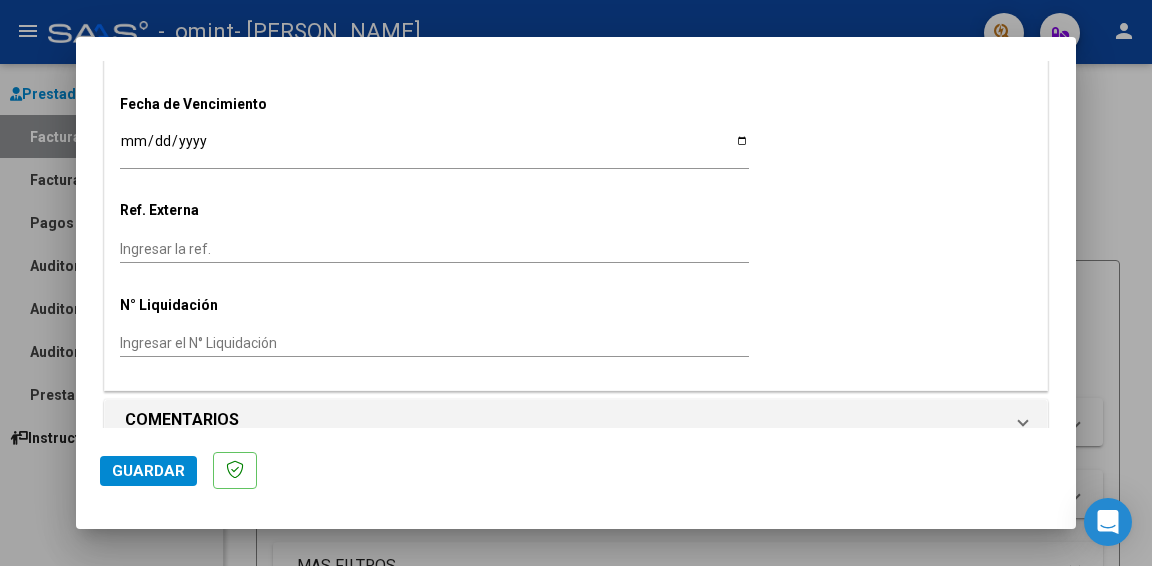 type on "202506" 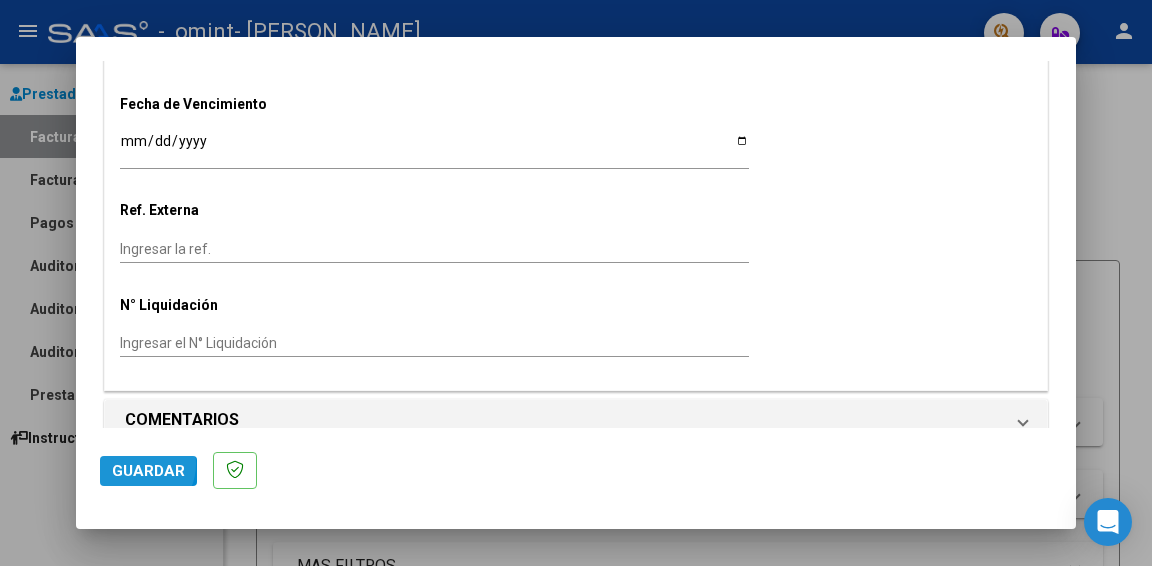 click on "Guardar" 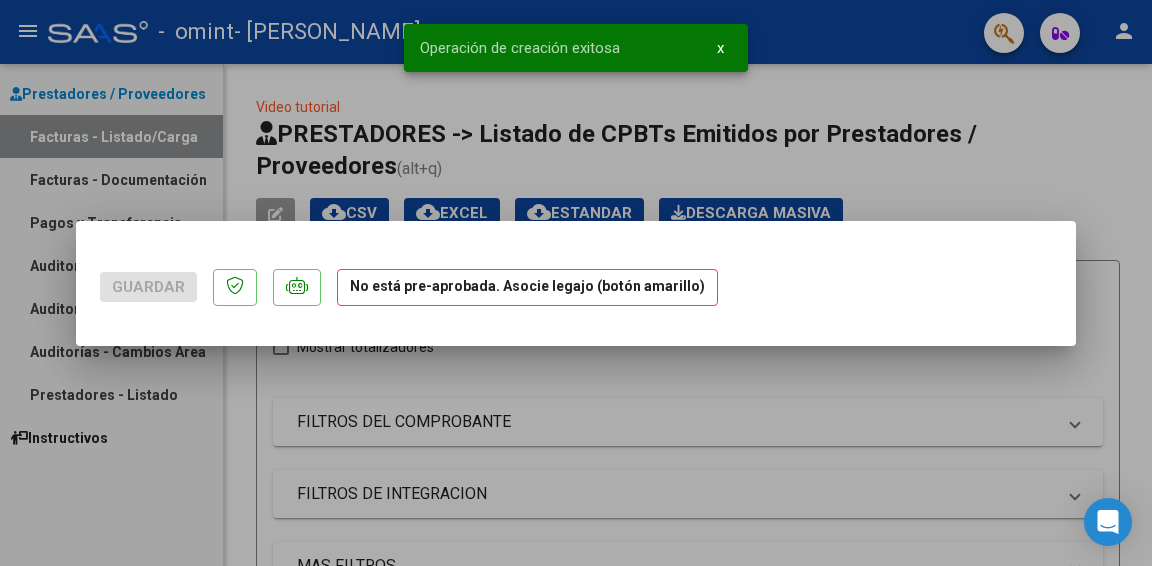 scroll, scrollTop: 0, scrollLeft: 0, axis: both 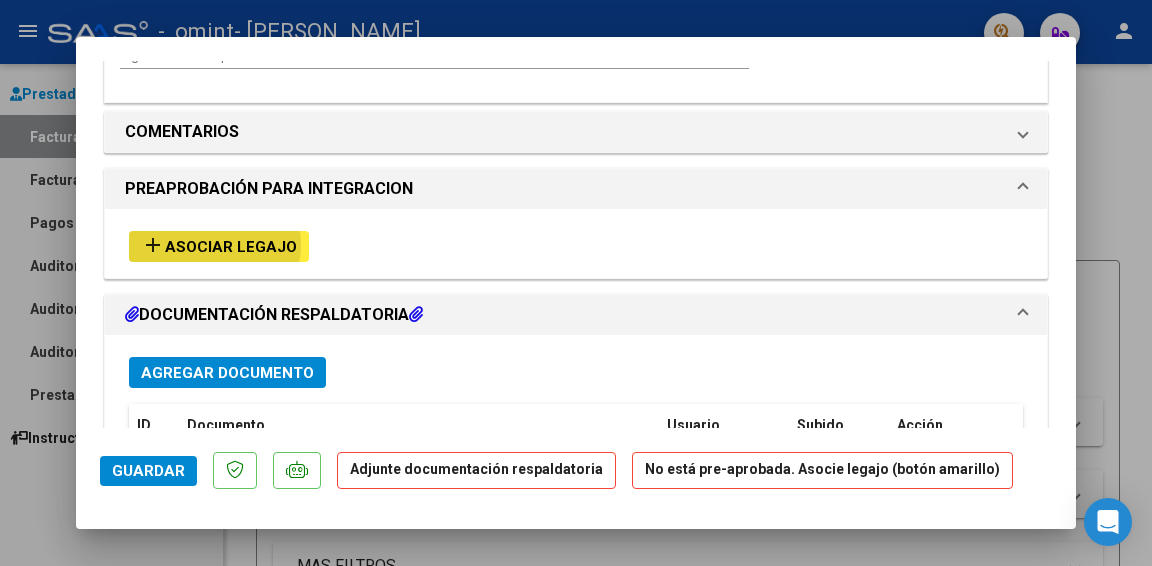 click on "Asociar Legajo" at bounding box center (231, 247) 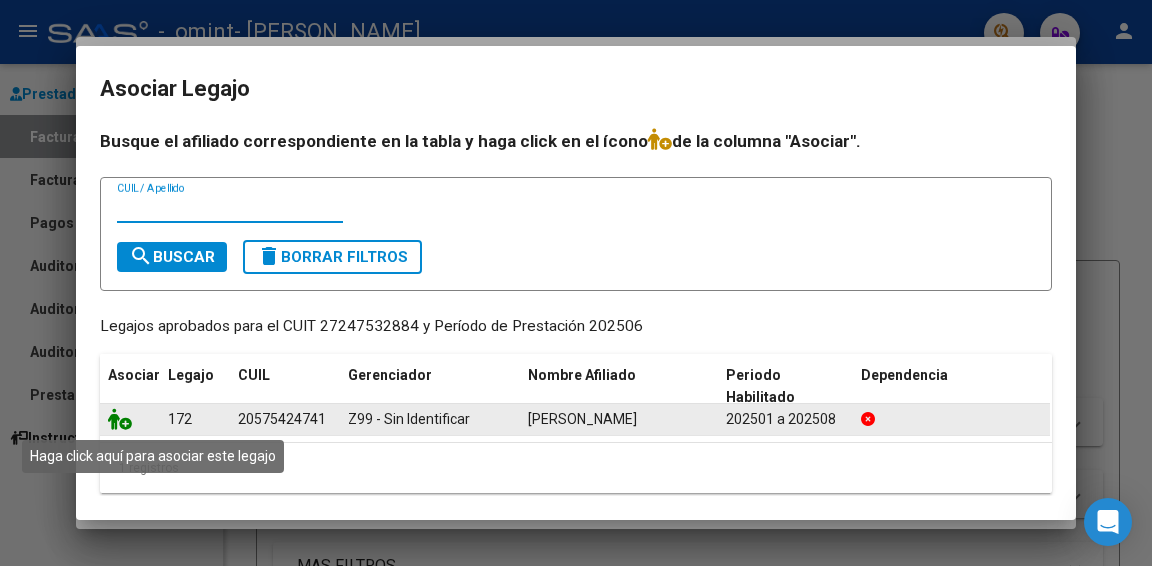 click 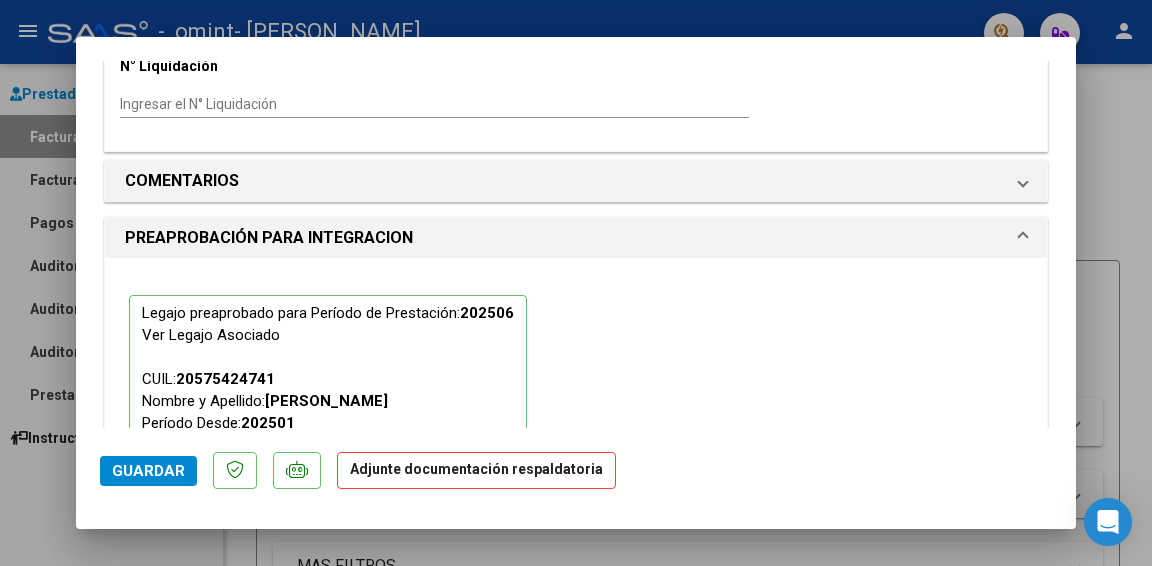 scroll, scrollTop: 1640, scrollLeft: 0, axis: vertical 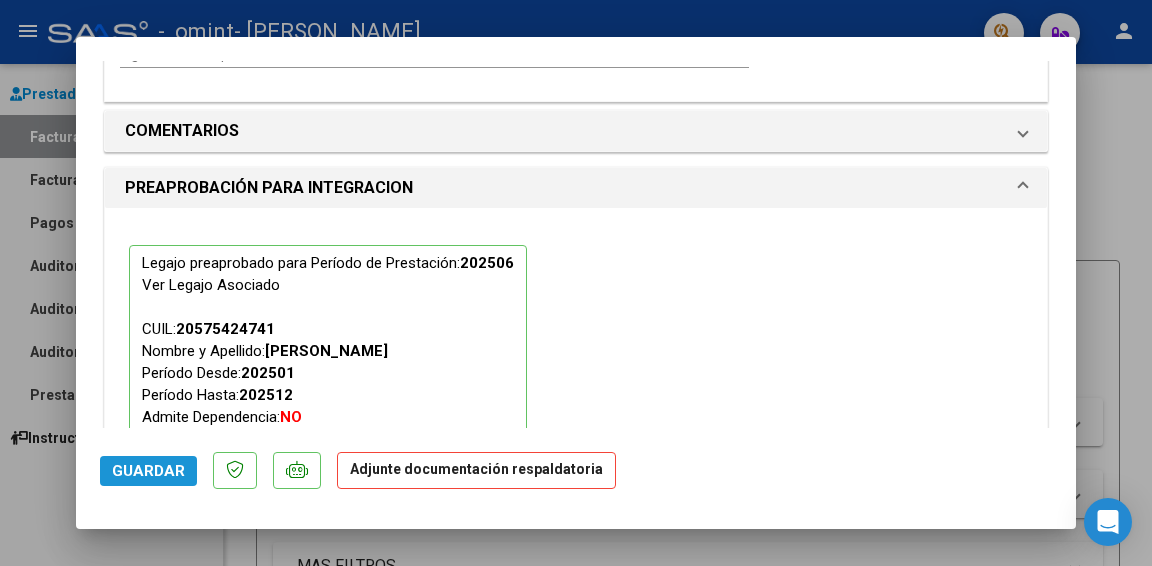 click on "Guardar" 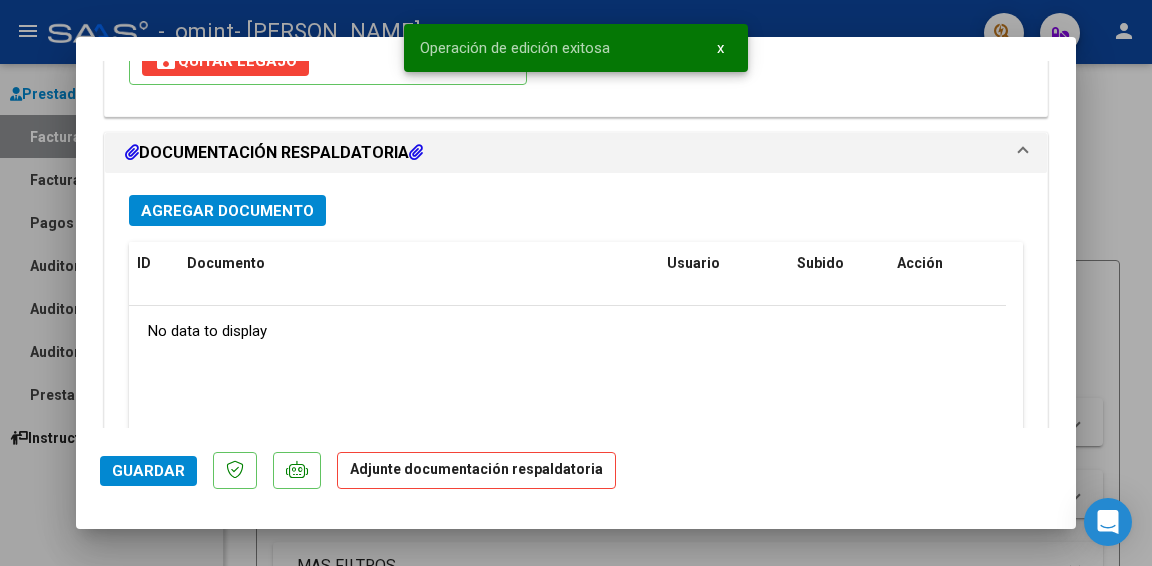 scroll, scrollTop: 2036, scrollLeft: 0, axis: vertical 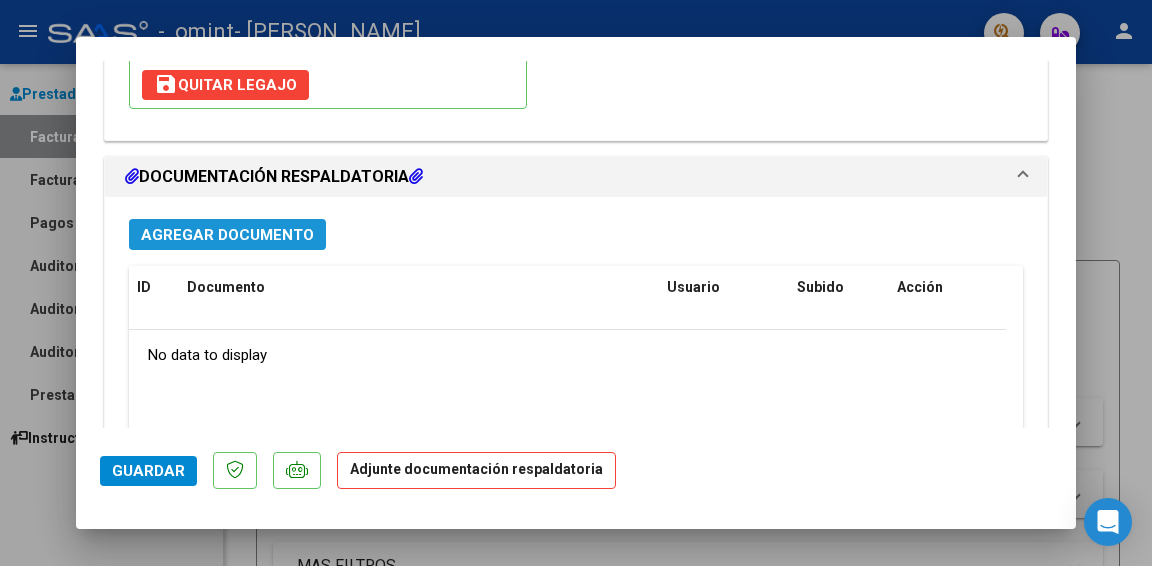click on "Agregar Documento" at bounding box center (227, 235) 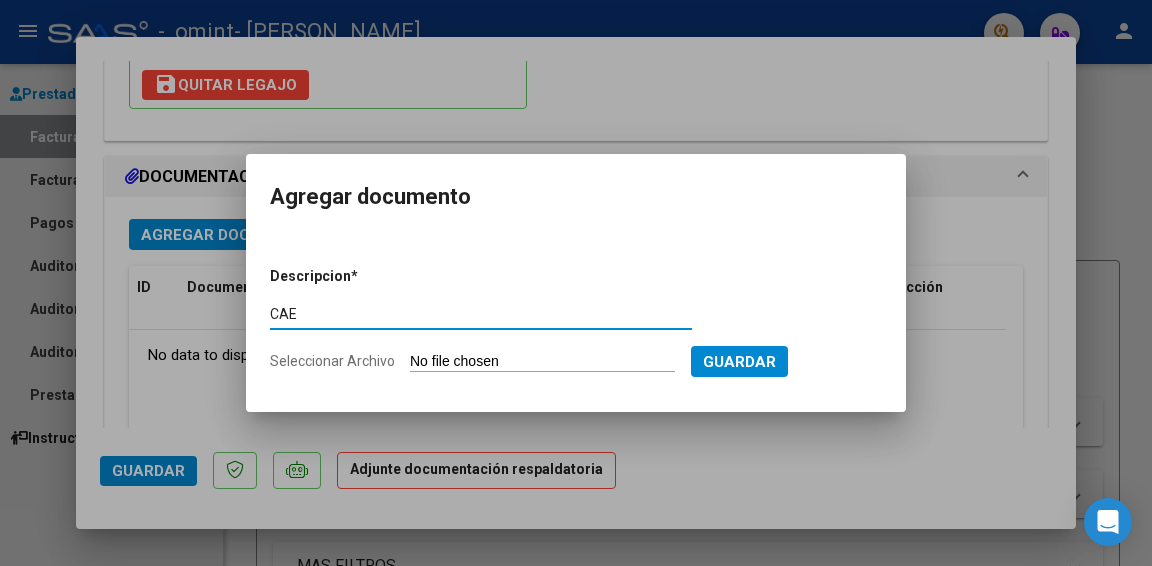 type on "CAE" 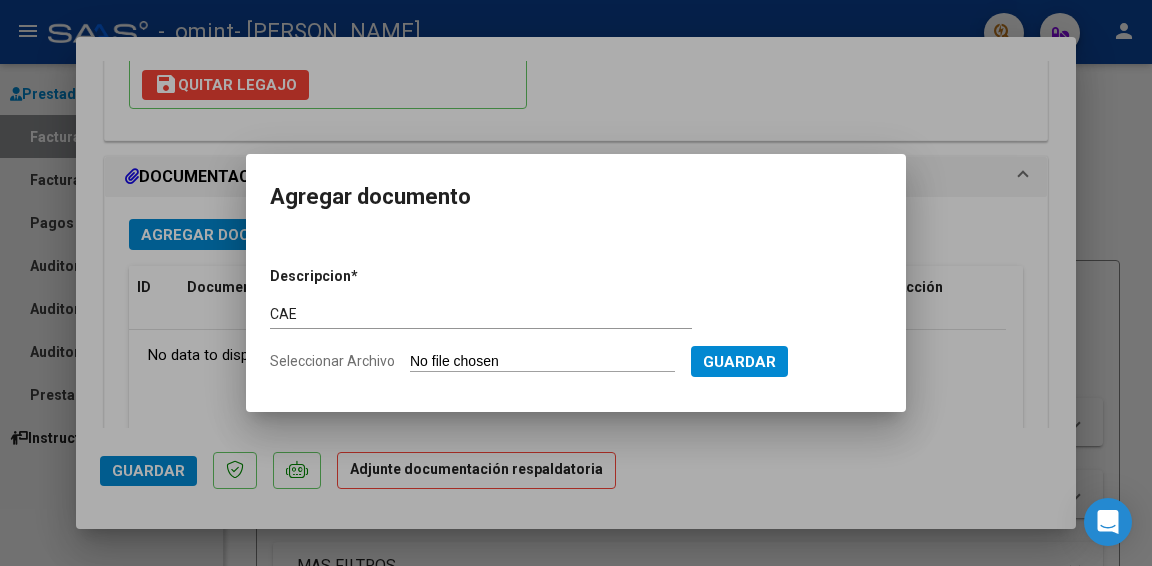 click on "Seleccionar Archivo" 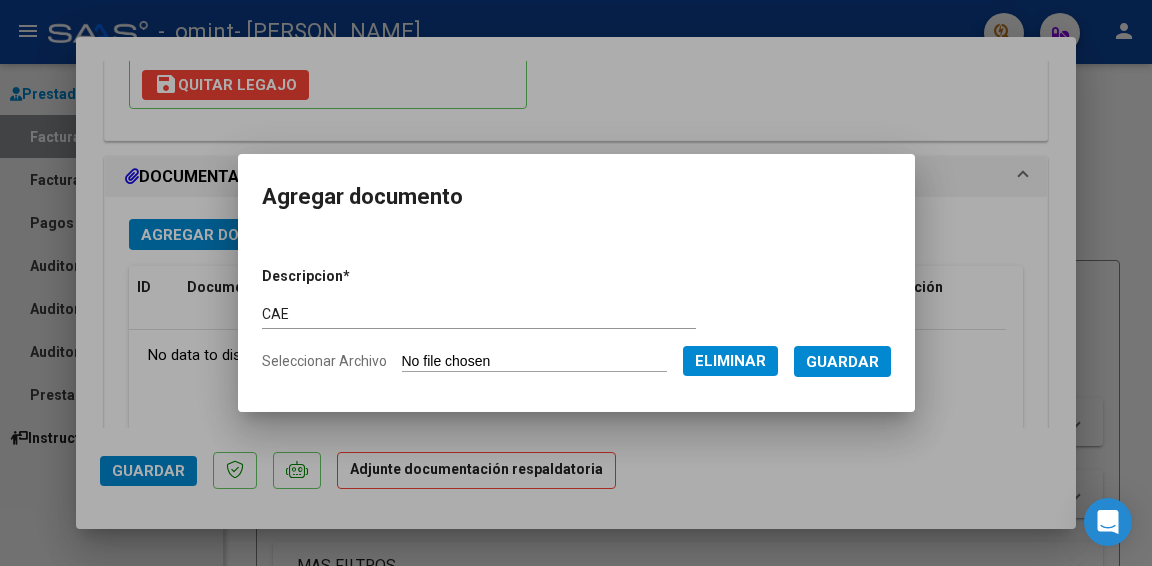 click on "Guardar" at bounding box center [842, 362] 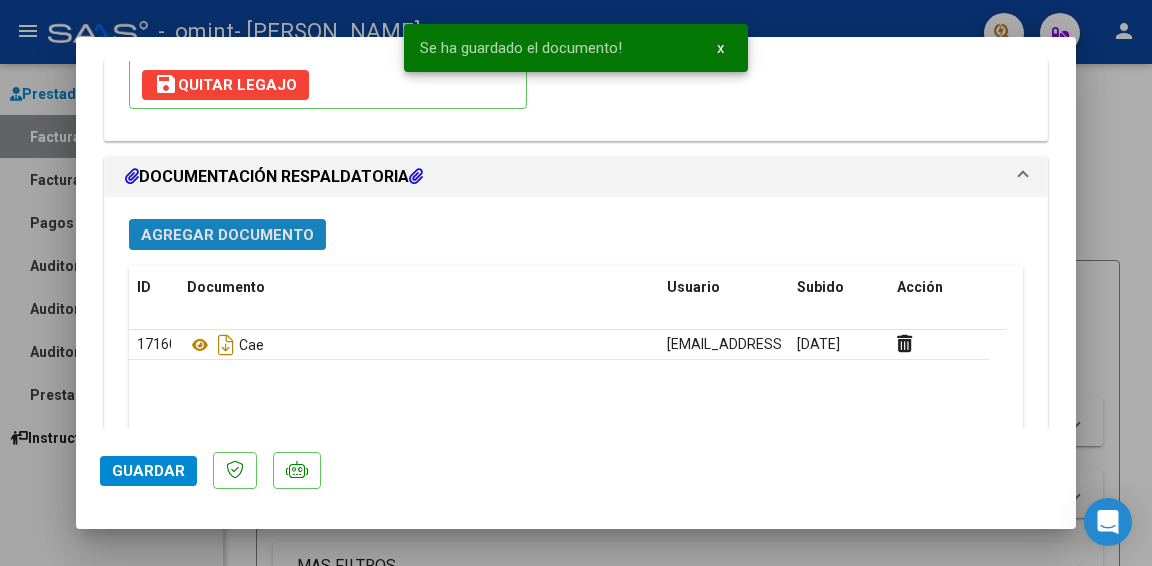 click on "Agregar Documento" at bounding box center (227, 235) 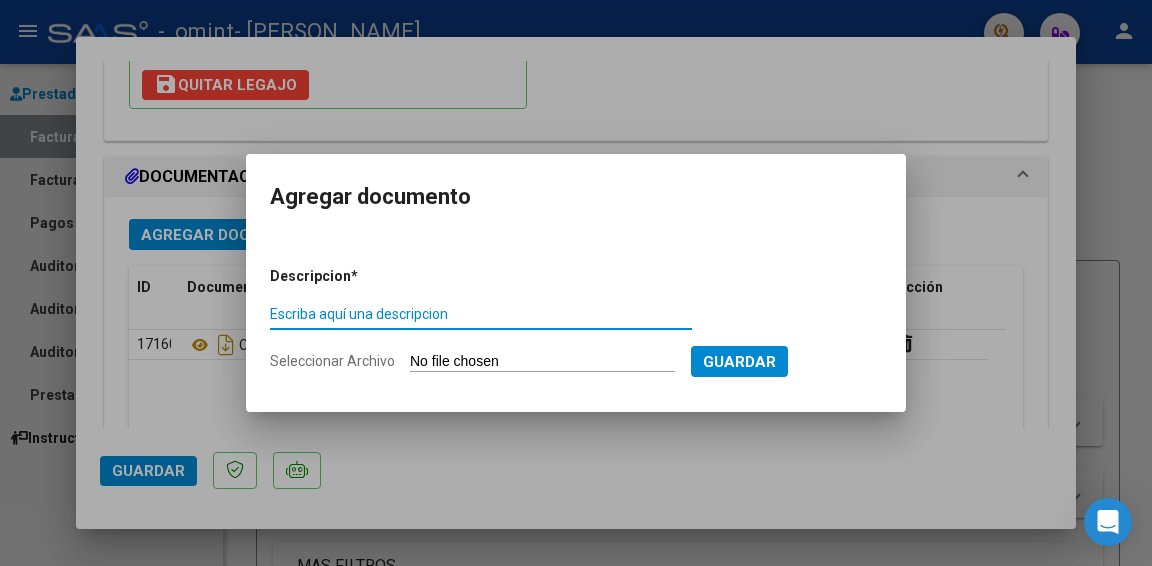 click on "Escriba aquí una descripcion" at bounding box center (481, 314) 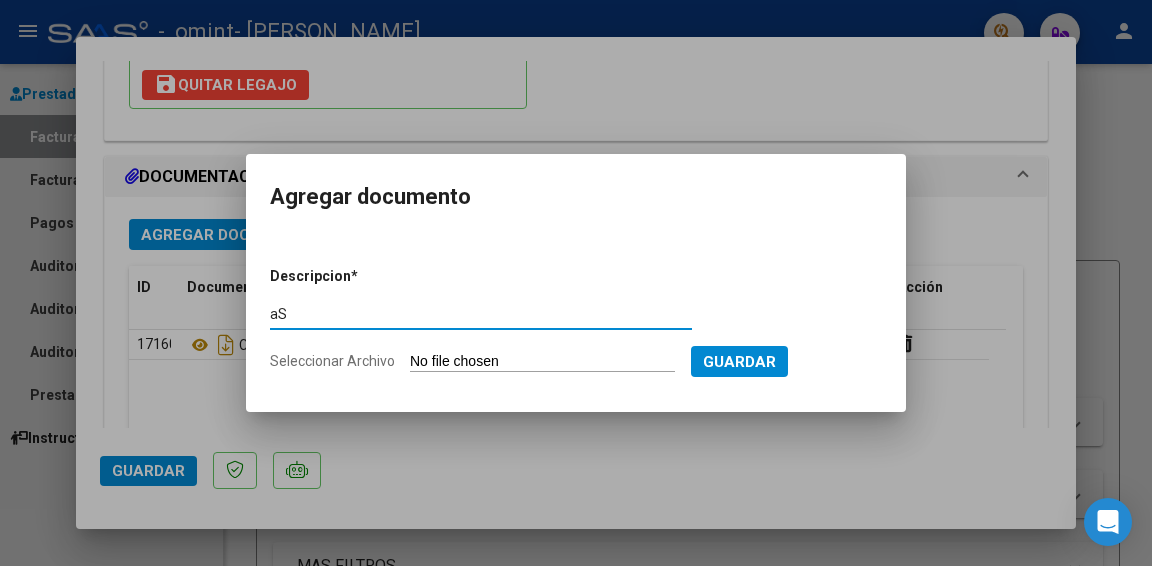 type on "a" 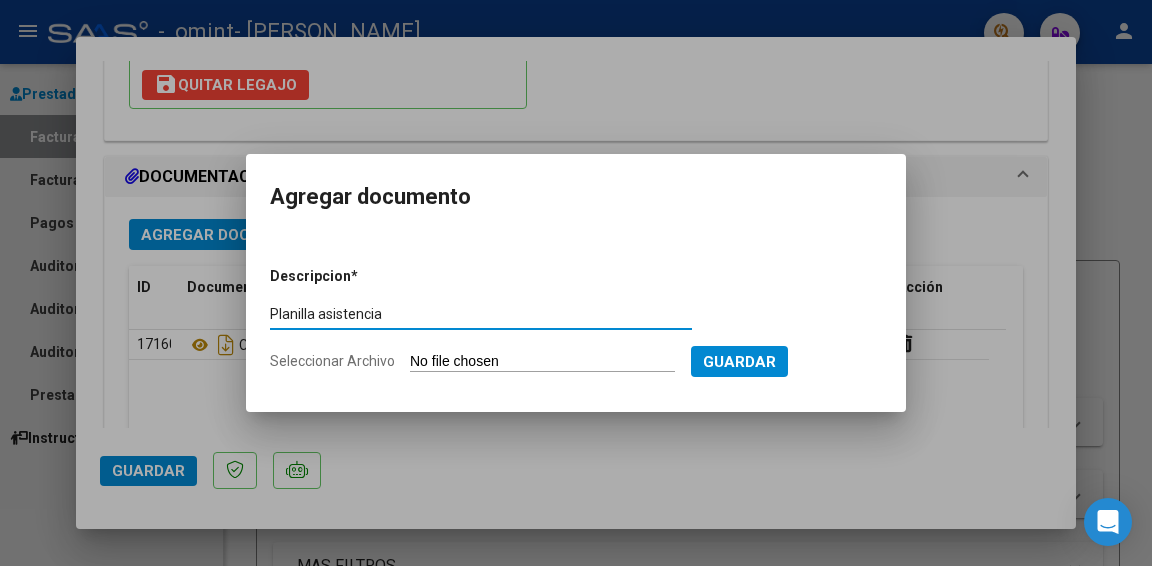 type on "Planilla asistencia" 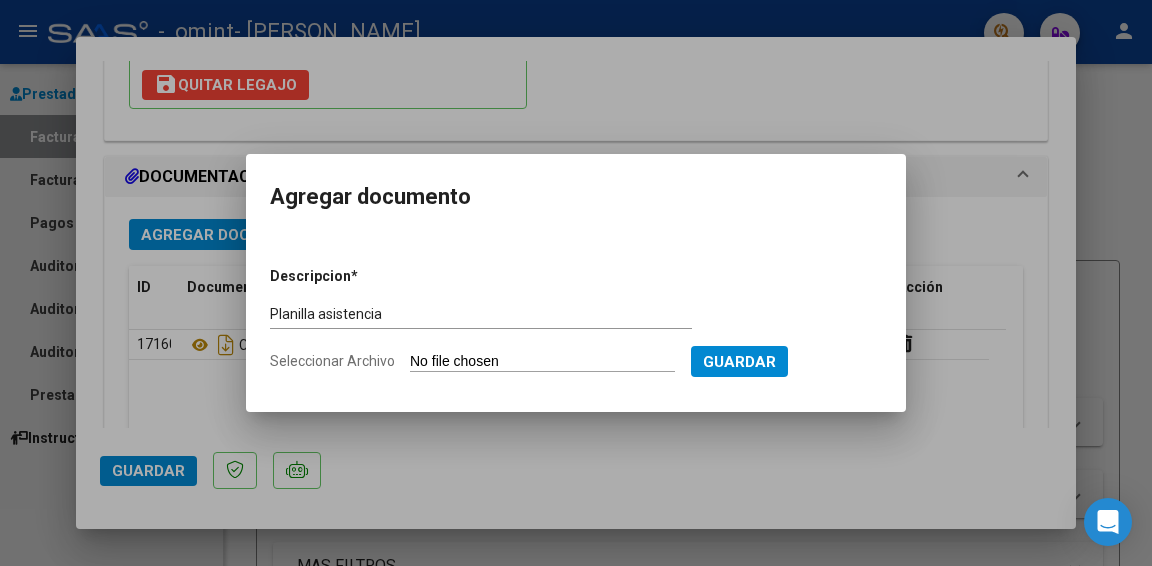 click on "Seleccionar Archivo" 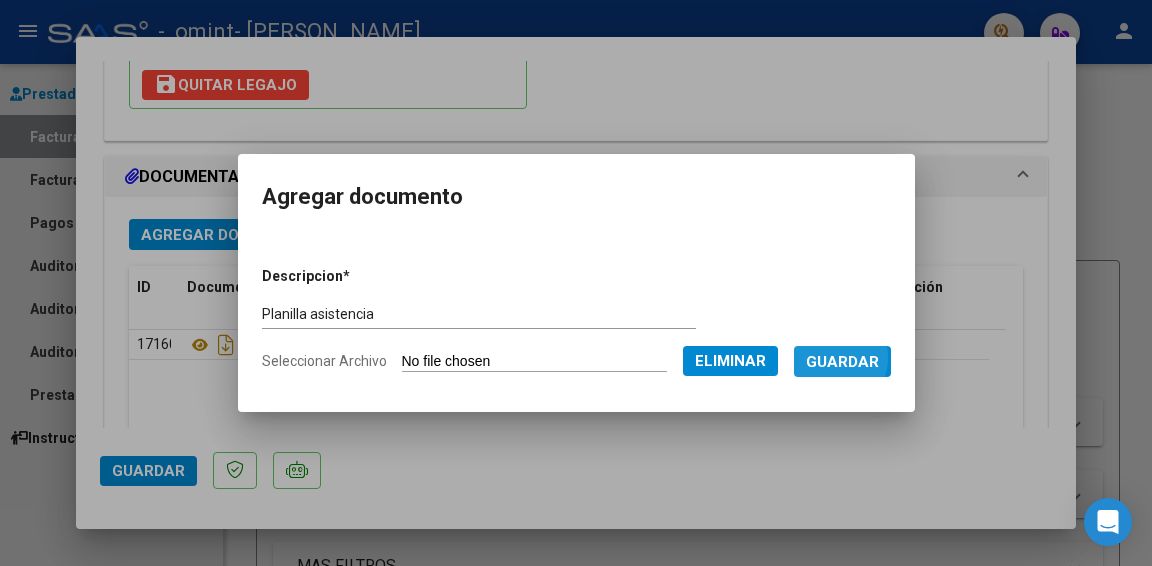 click on "Guardar" at bounding box center (842, 362) 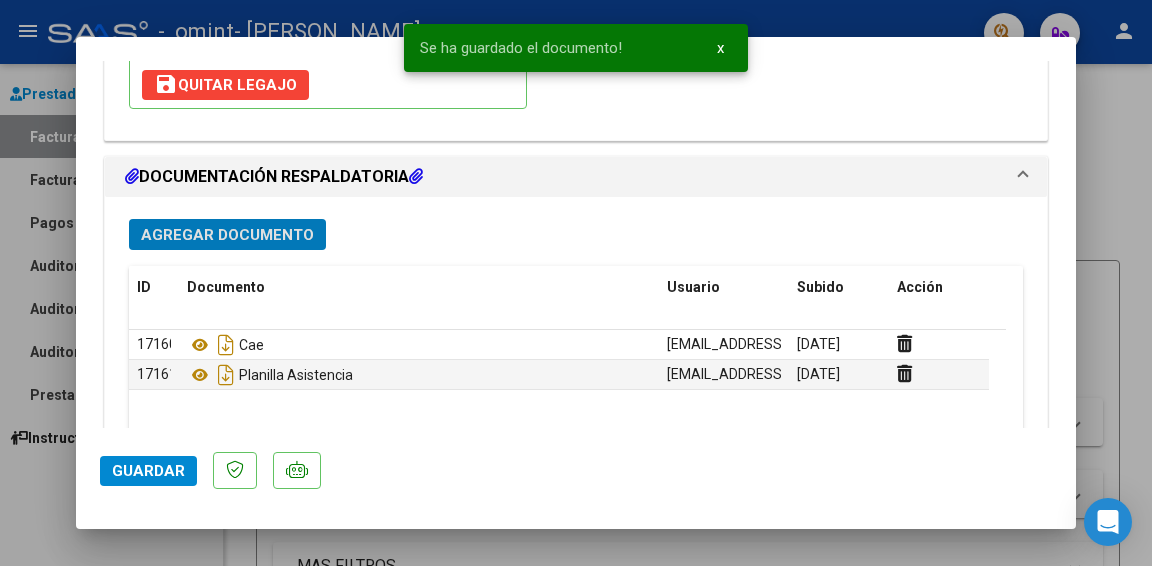 click on "Agregar Documento" at bounding box center [227, 235] 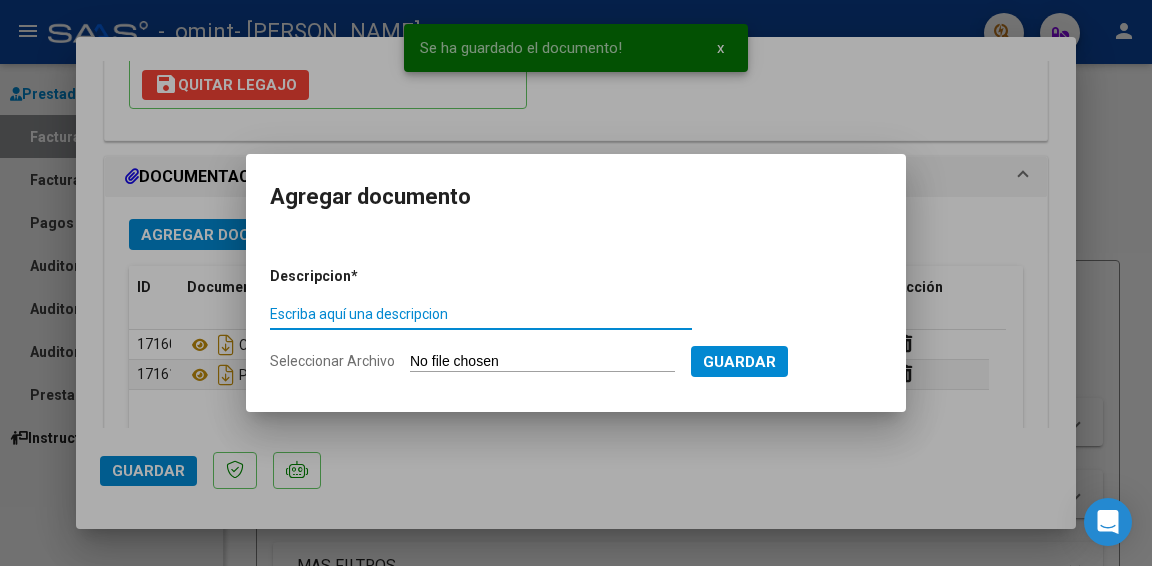 click on "Escriba aquí una descripcion" at bounding box center [481, 314] 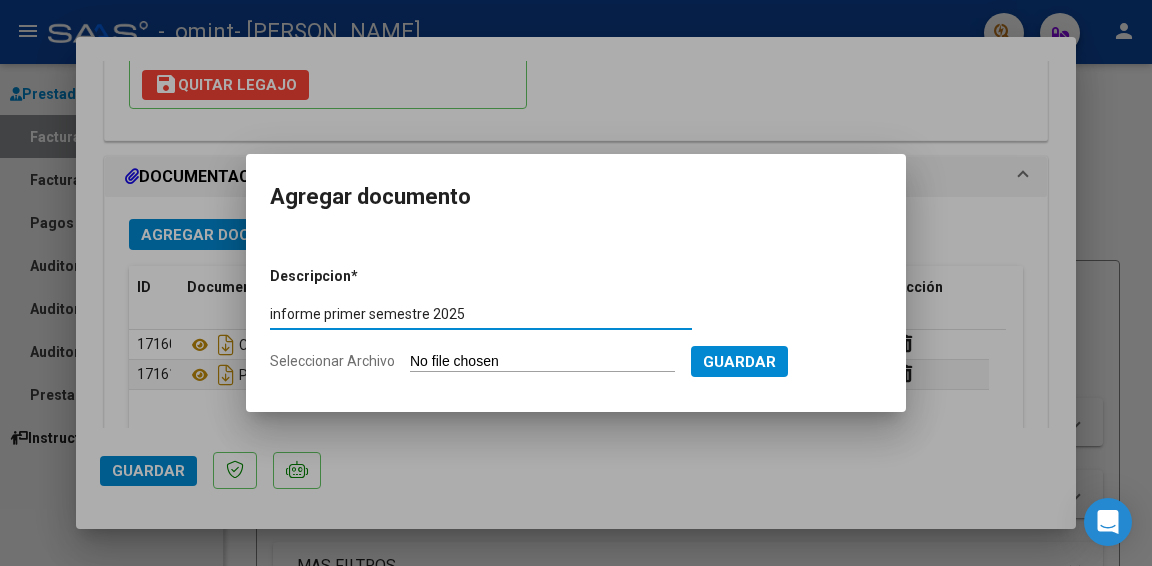 type on "informe primer semestre 2025" 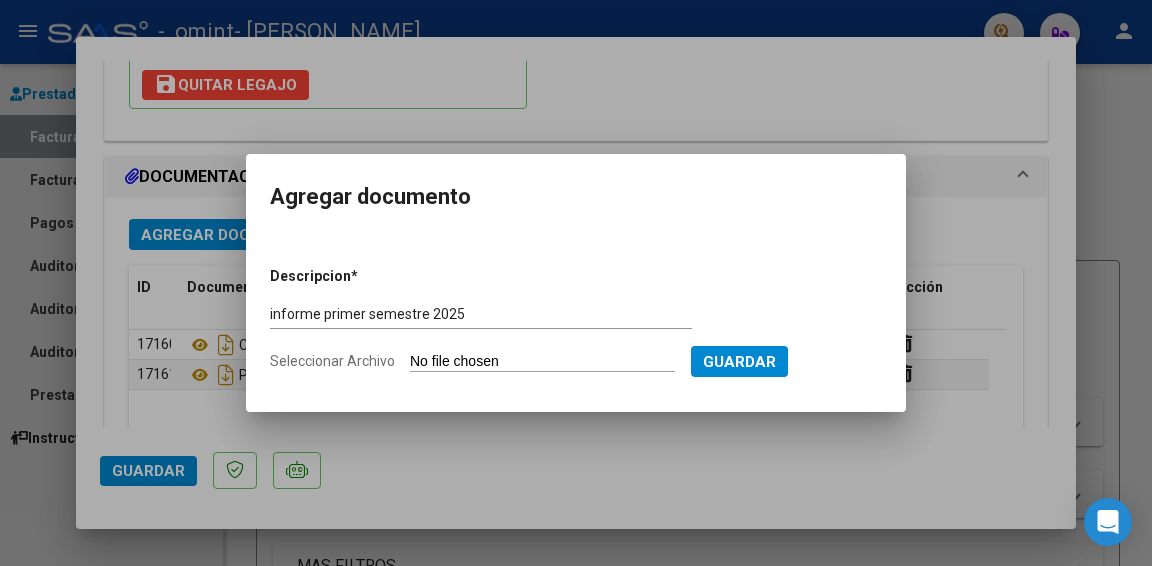 click on "Seleccionar Archivo" 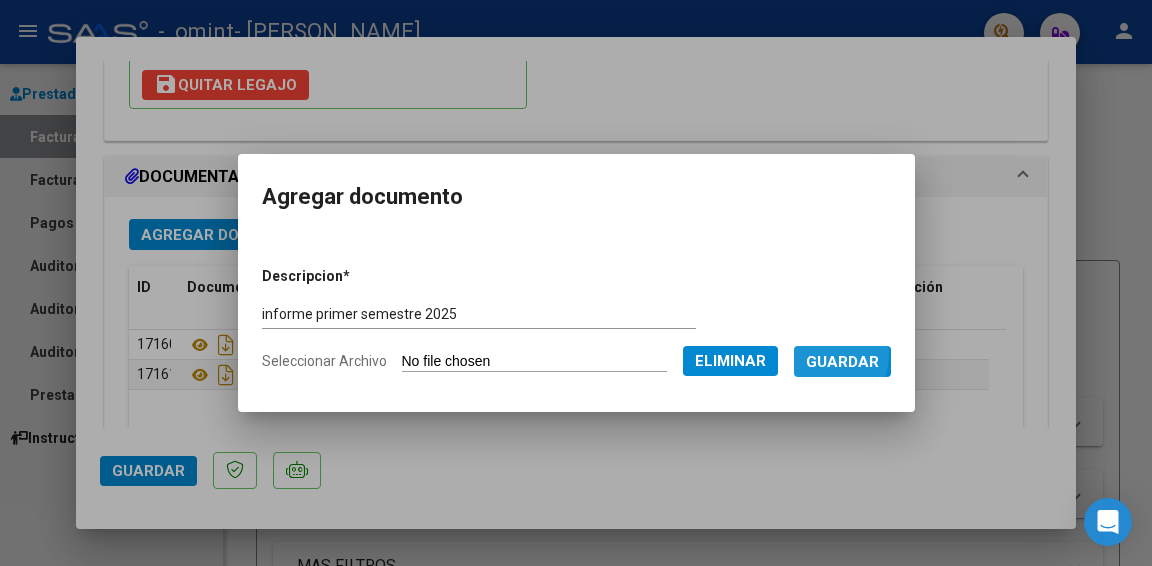 click on "Guardar" at bounding box center [842, 362] 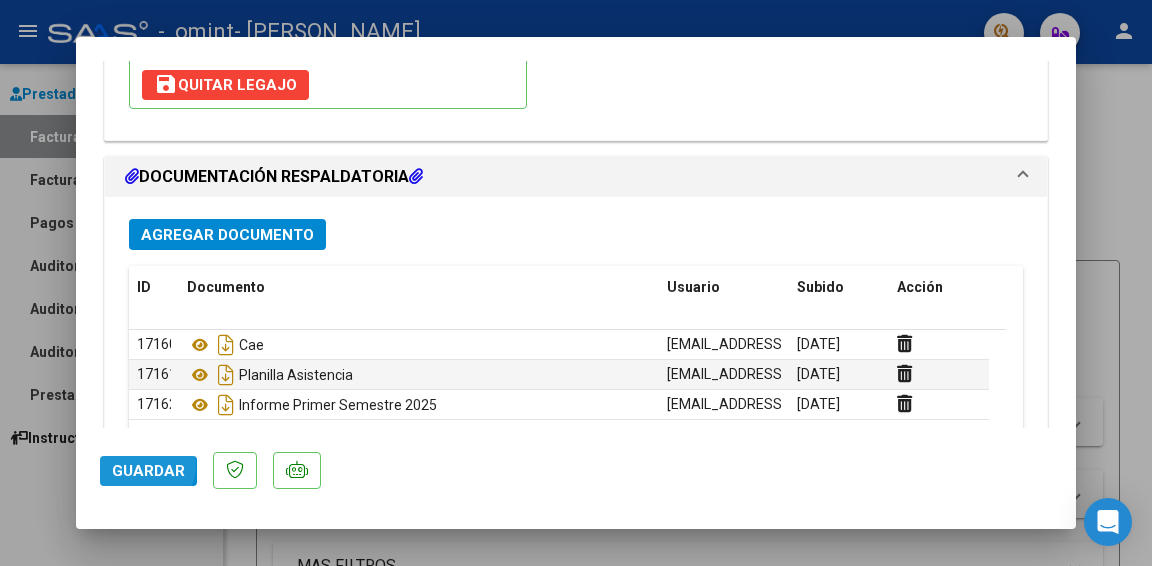 click on "Guardar" 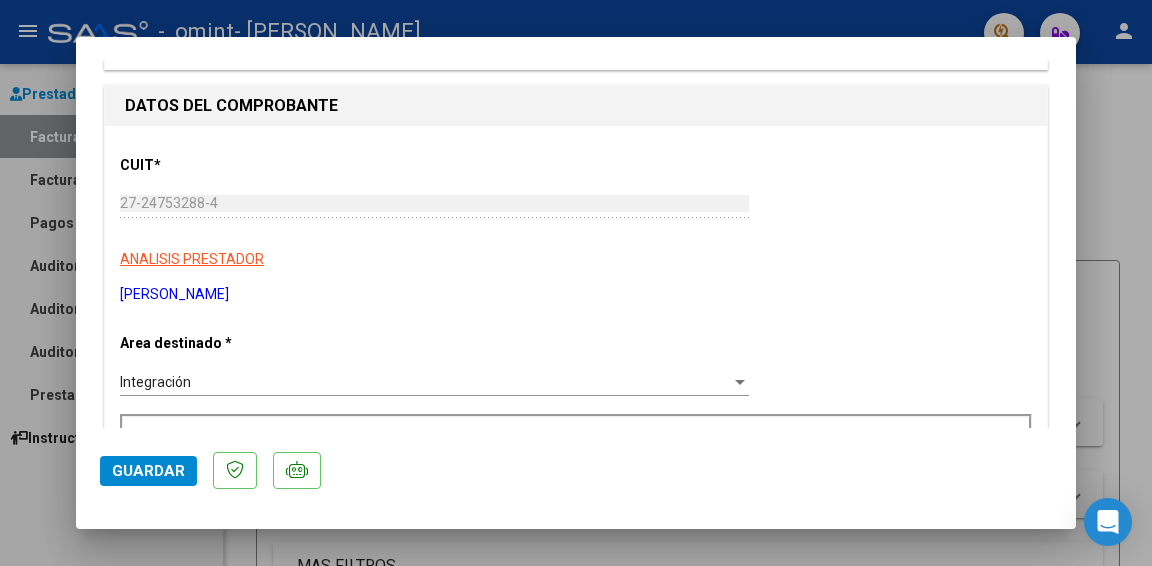 scroll, scrollTop: 0, scrollLeft: 0, axis: both 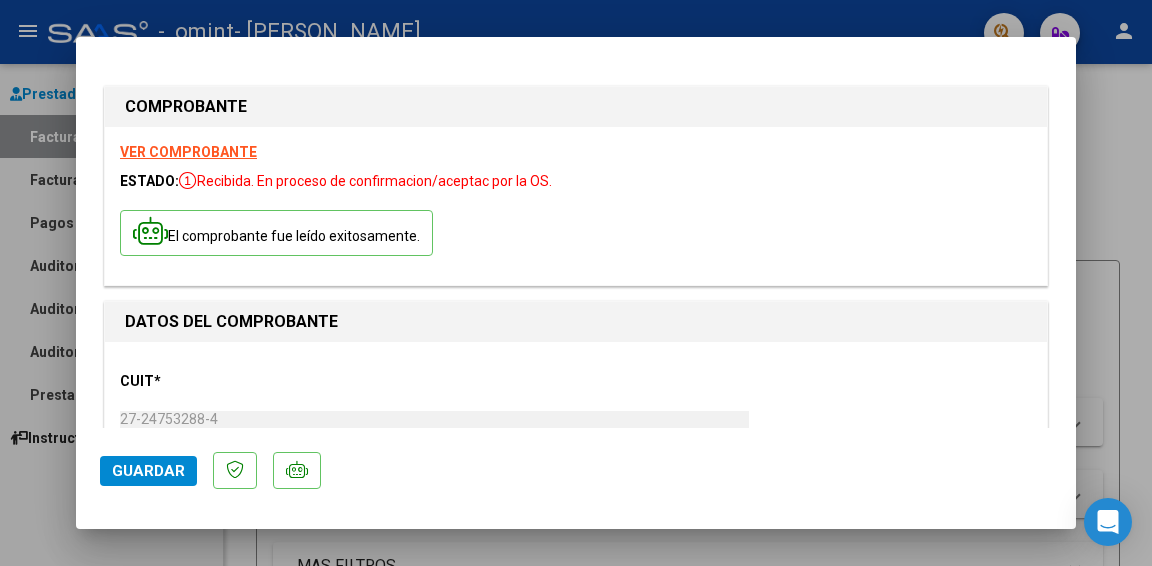 click at bounding box center [576, 283] 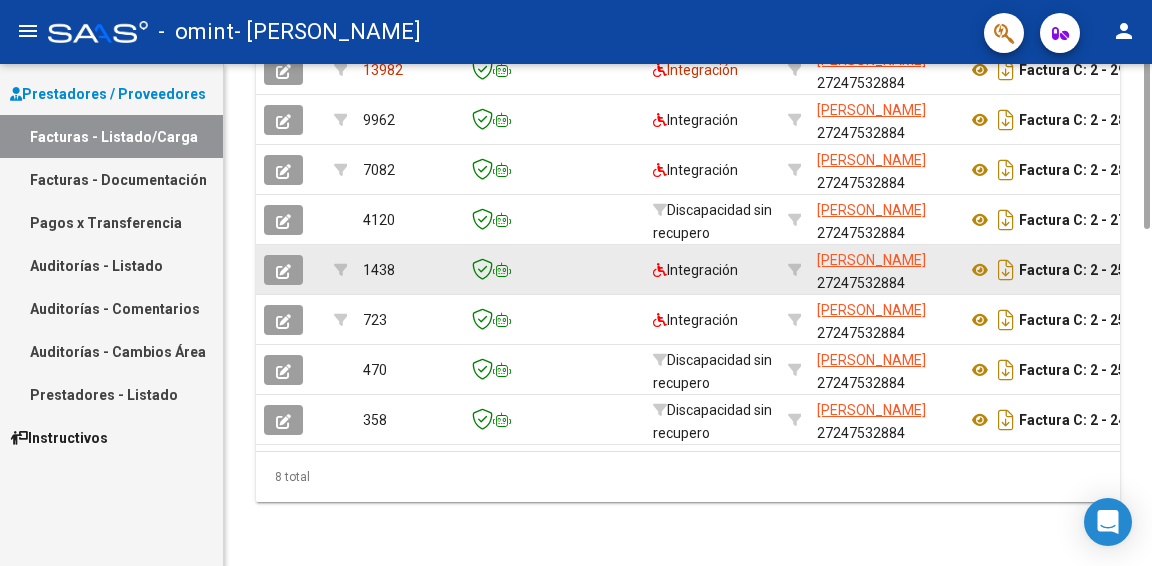 scroll, scrollTop: 722, scrollLeft: 0, axis: vertical 